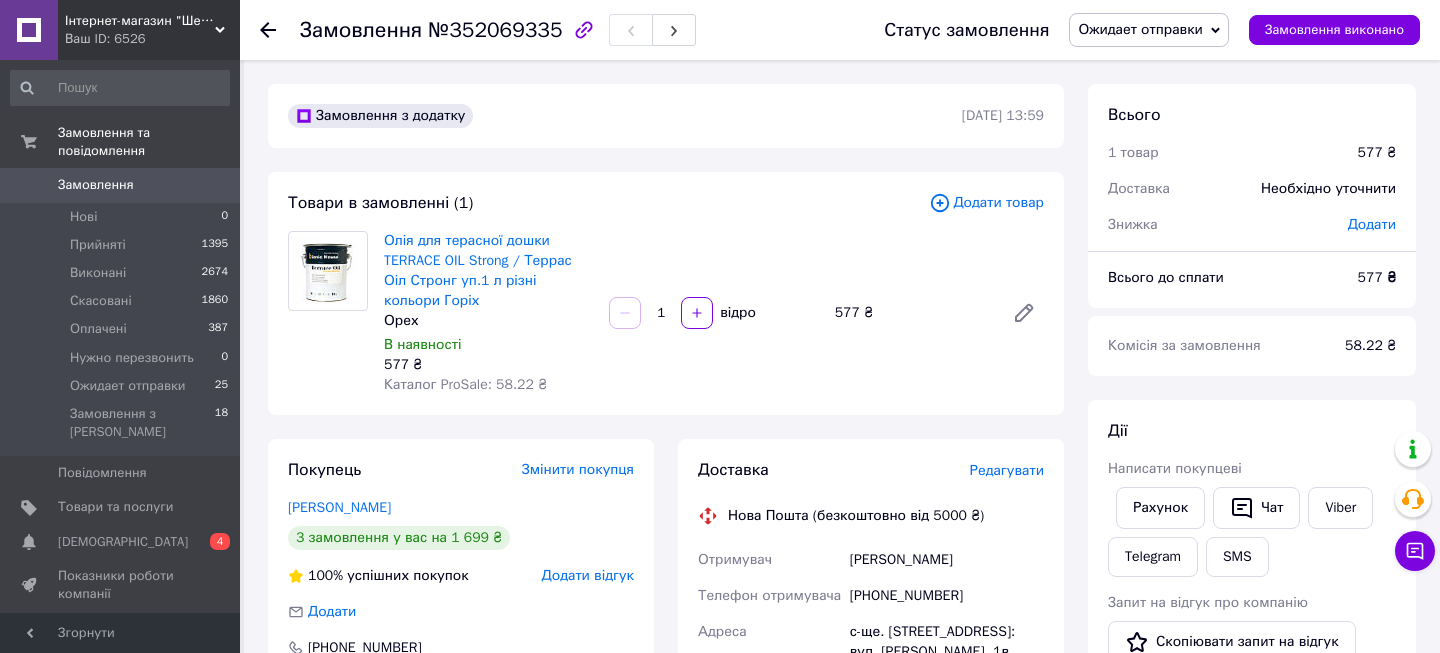 scroll, scrollTop: 0, scrollLeft: 0, axis: both 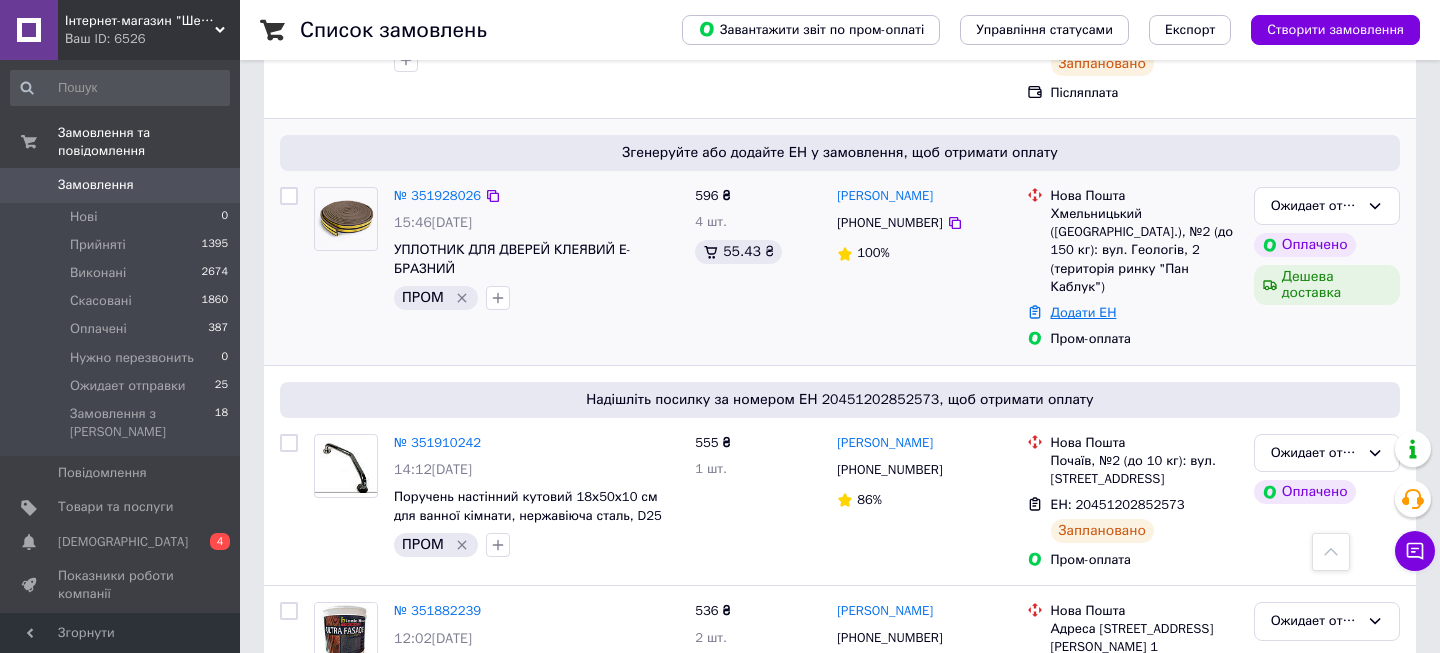 click on "Додати ЕН" at bounding box center [1084, 312] 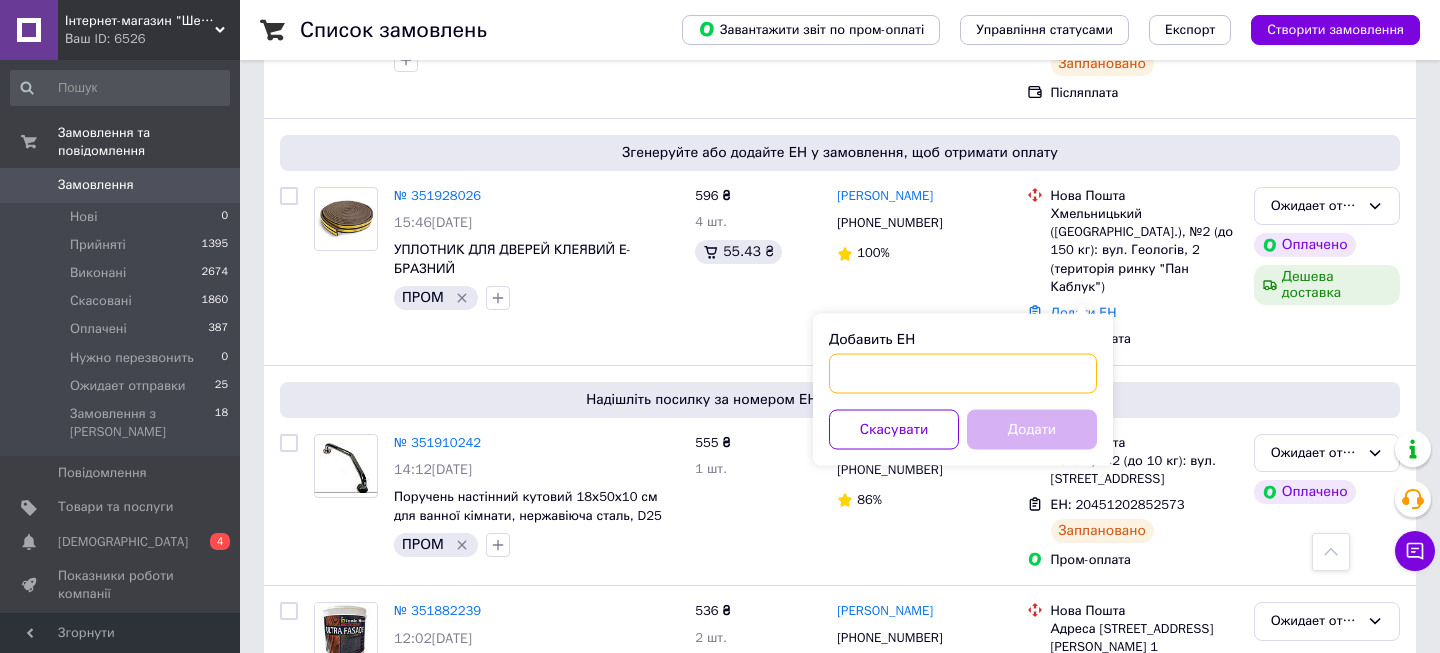click on "Добавить ЕН" at bounding box center [963, 374] 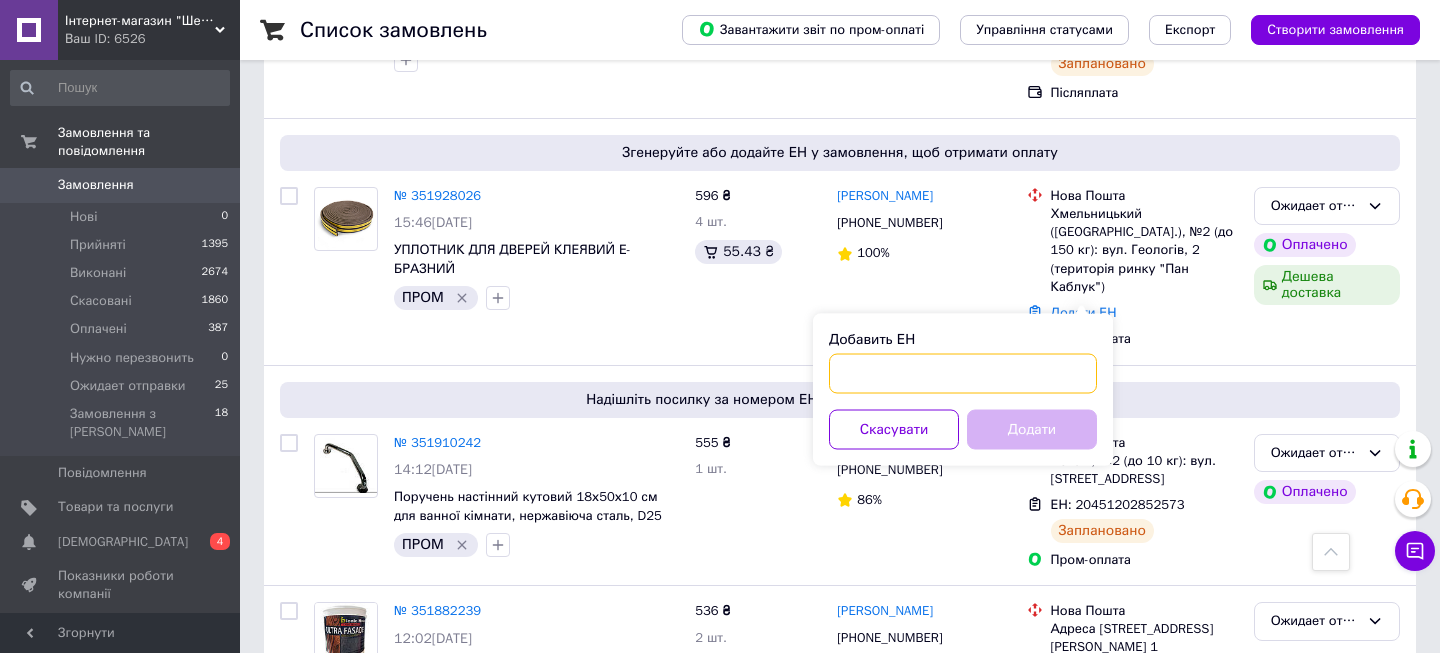 paste on "20451202815202" 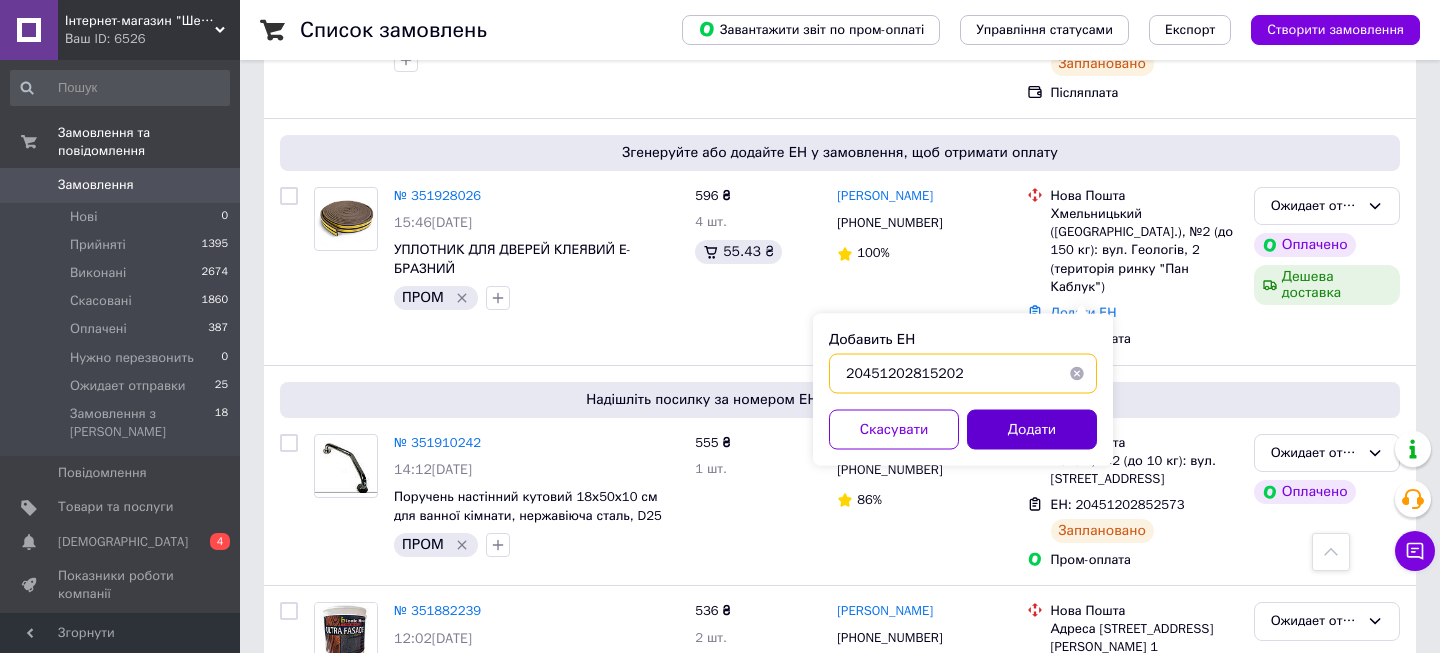 type on "20451202815202" 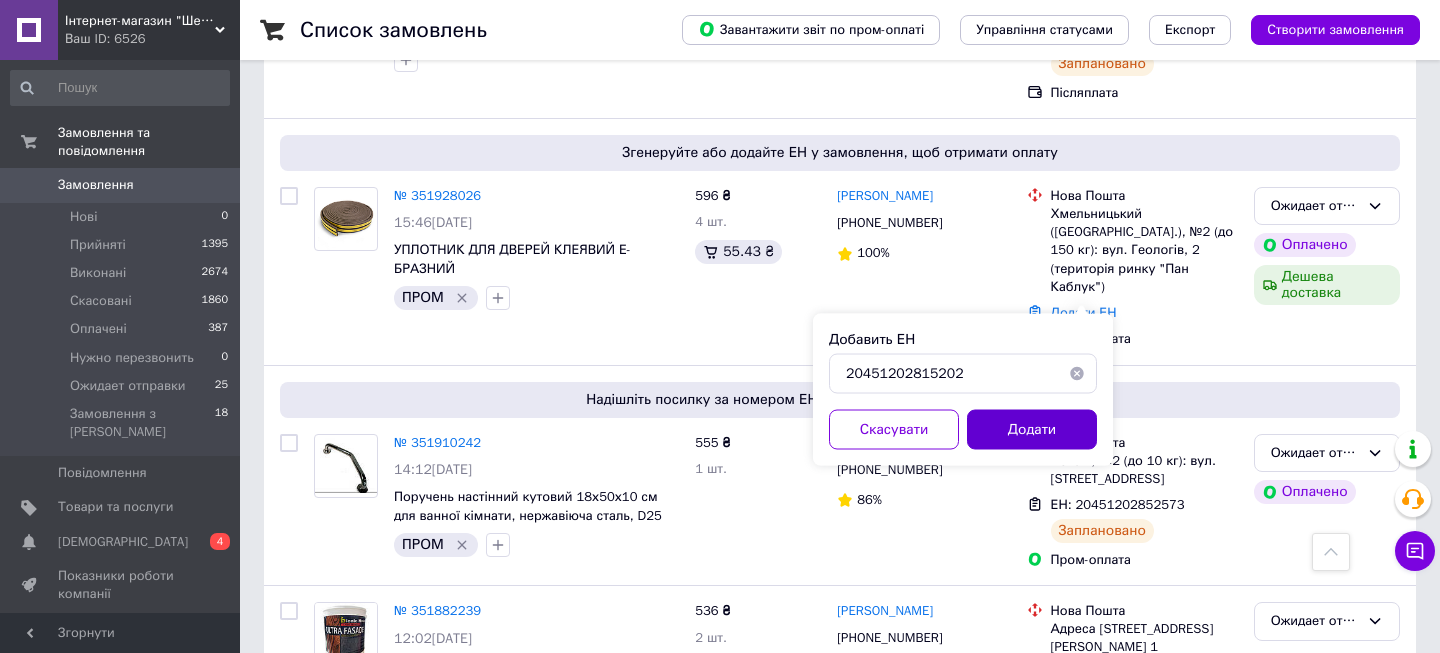 click on "Додати" at bounding box center (1032, 430) 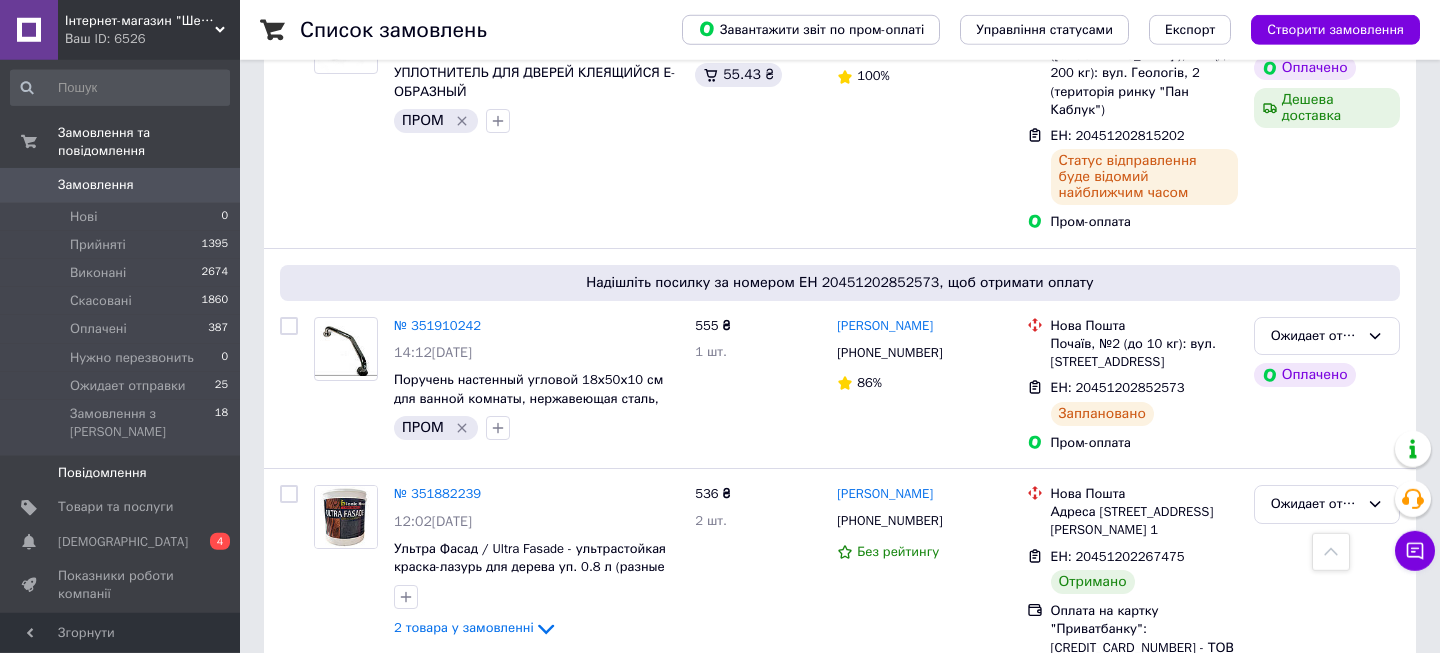 scroll, scrollTop: 1188, scrollLeft: 0, axis: vertical 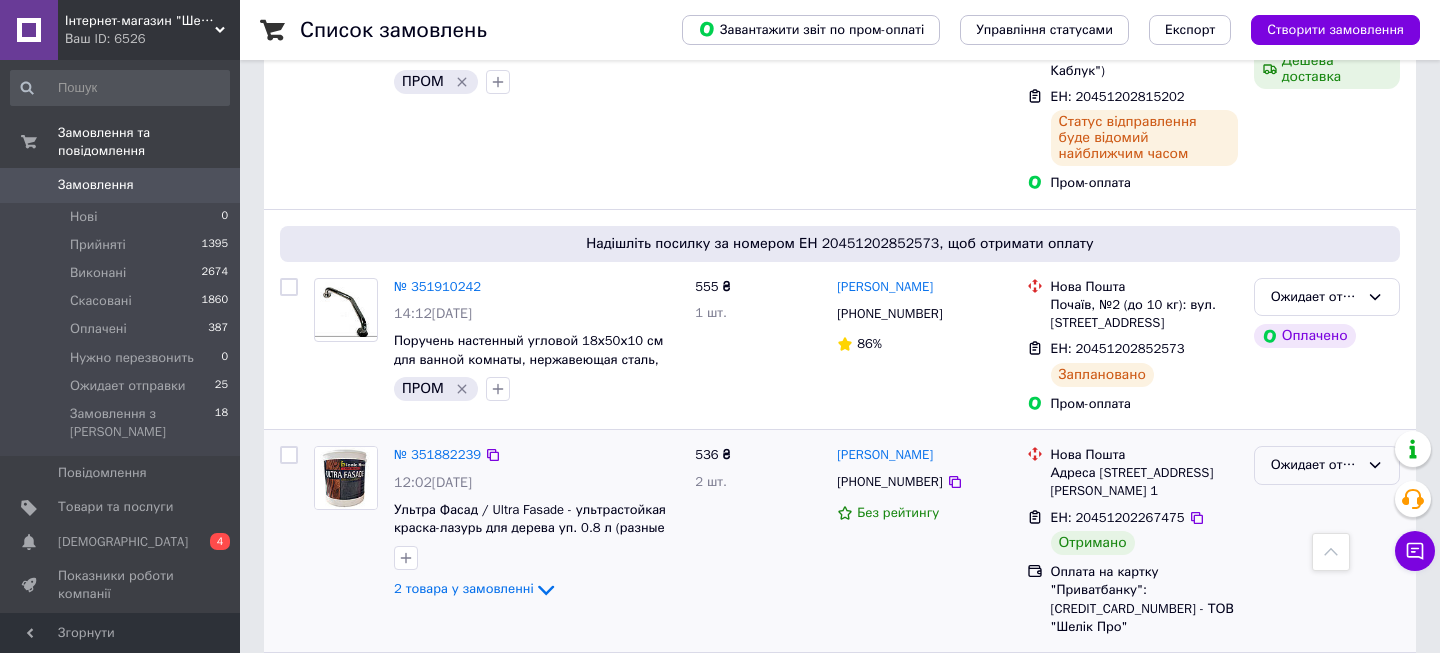 click on "Ожидает отправки" at bounding box center [1315, 465] 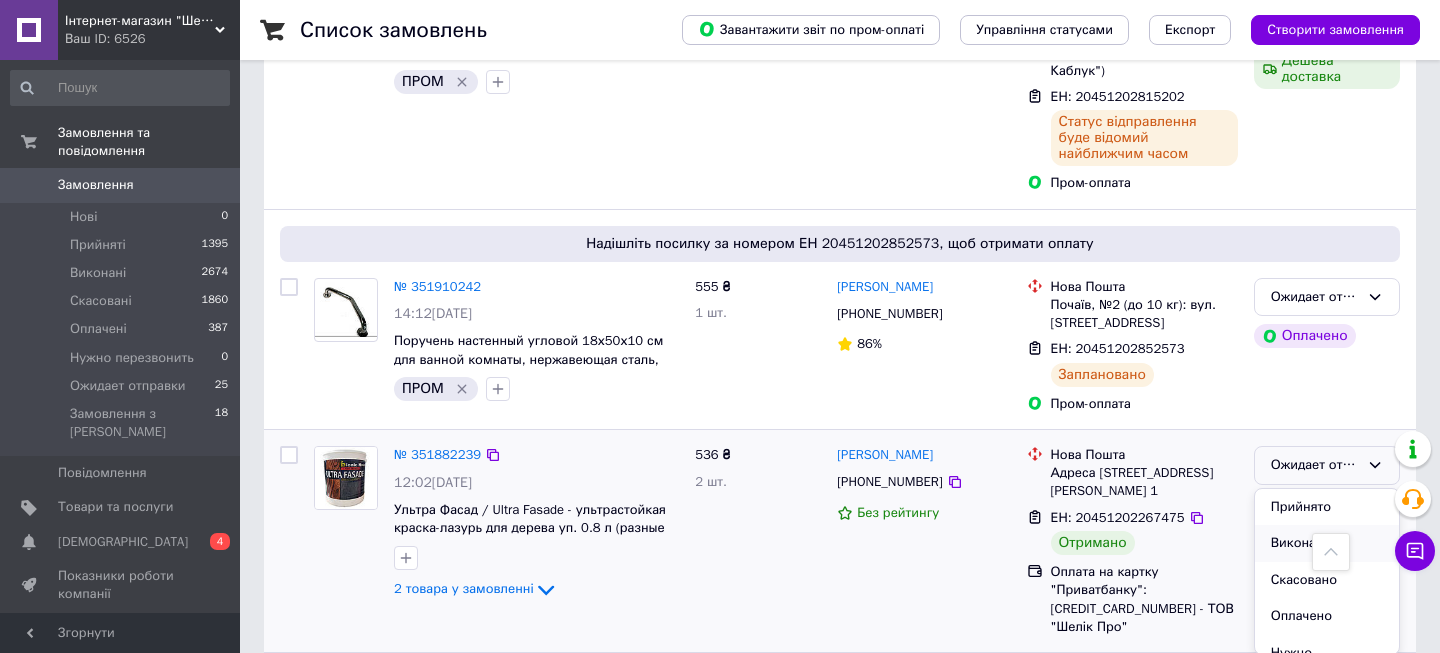 click on "Виконано" at bounding box center (1327, 543) 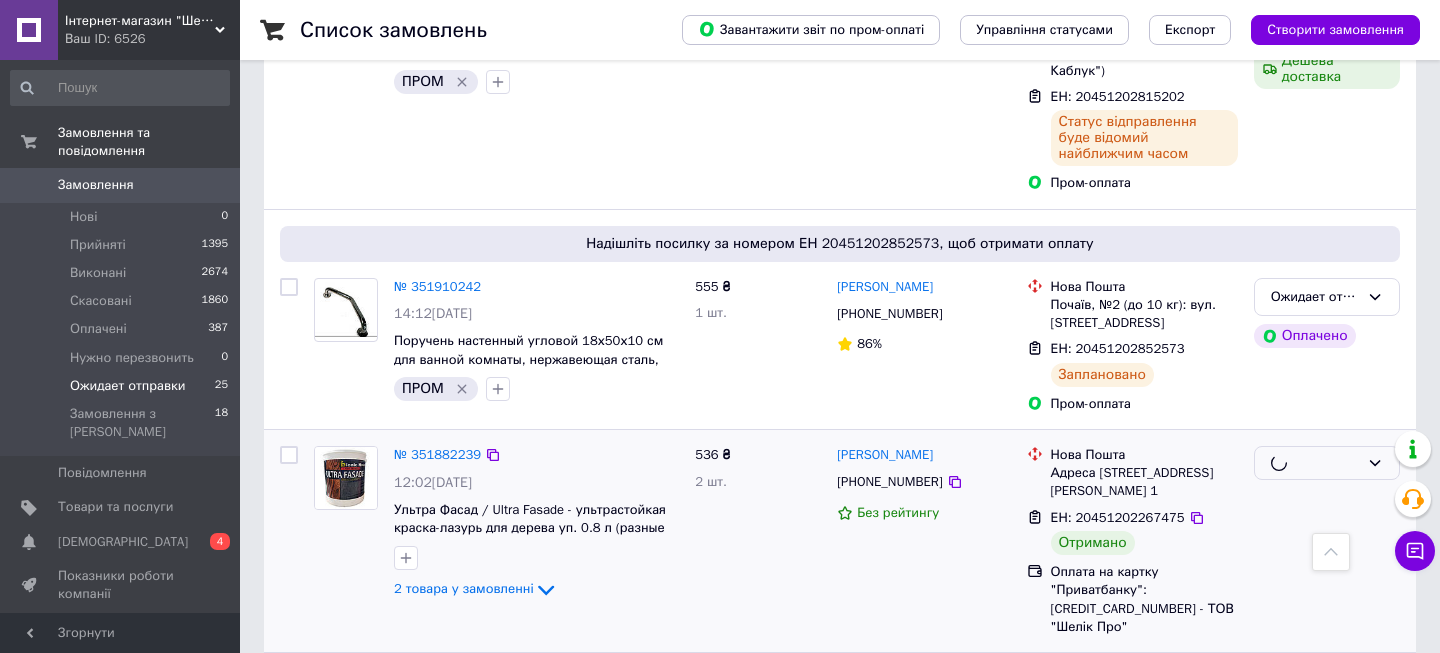 click on "Ожидает отправки" at bounding box center [128, 386] 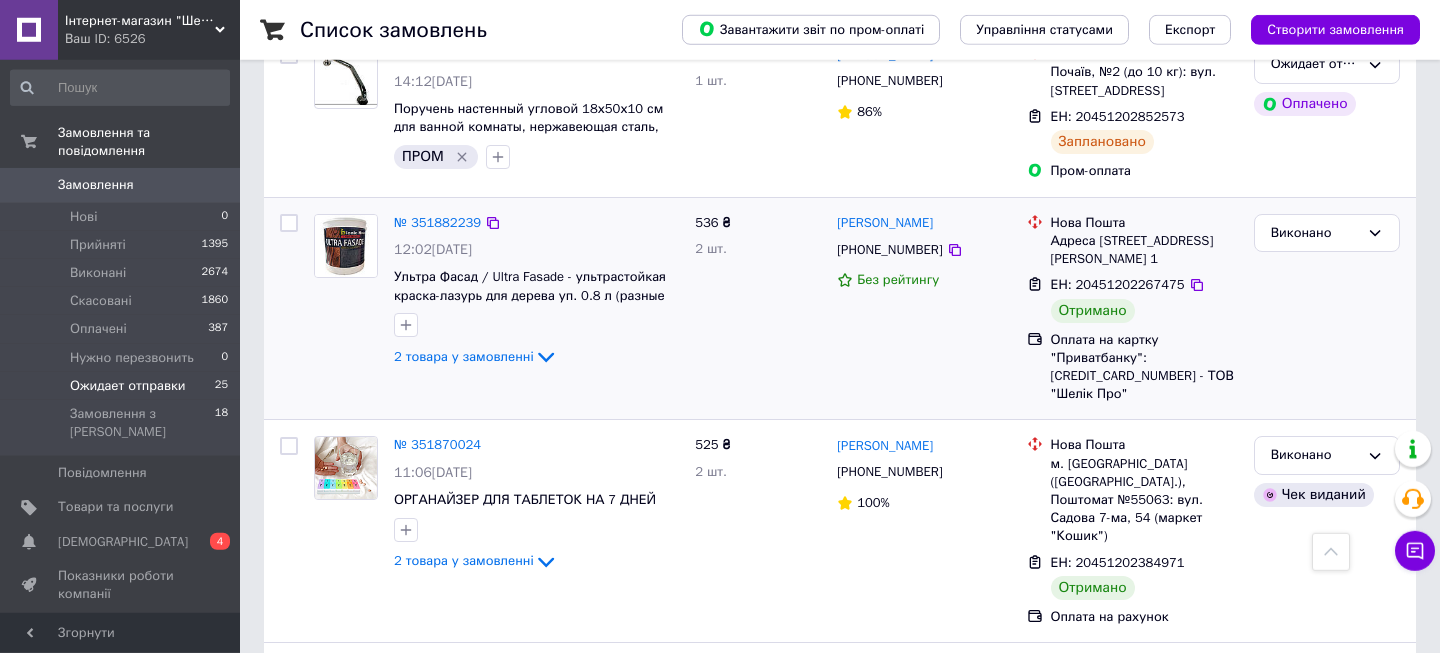 scroll, scrollTop: 1426, scrollLeft: 0, axis: vertical 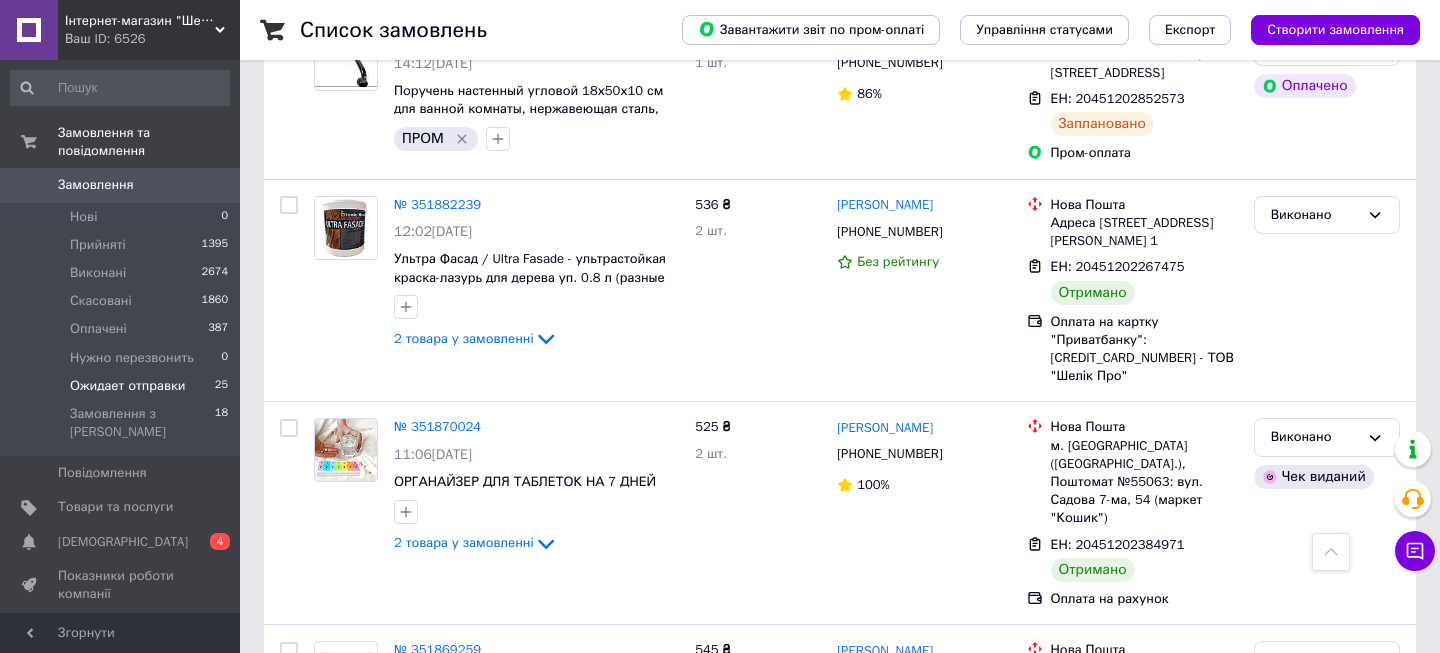 click on "Ожидает отправки" at bounding box center (128, 386) 